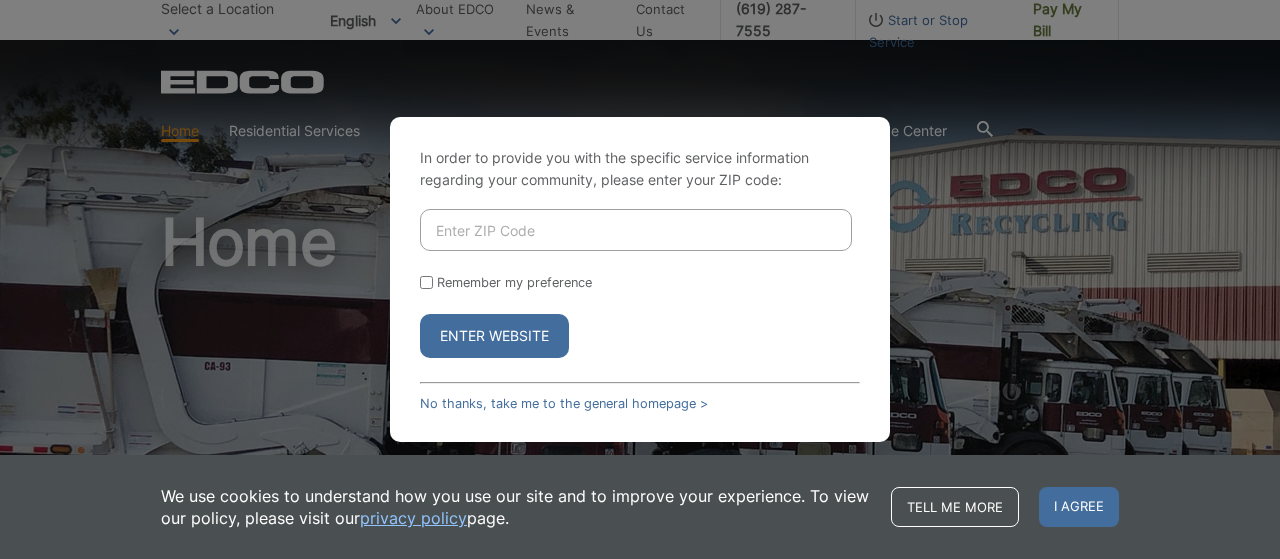 scroll, scrollTop: 0, scrollLeft: 0, axis: both 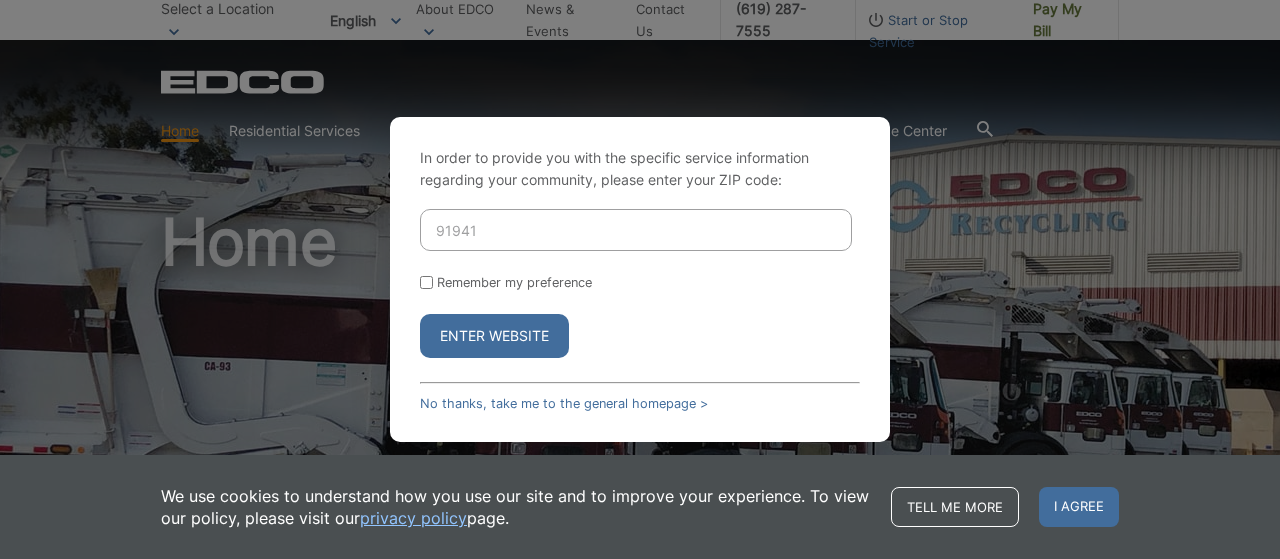 type on "91941" 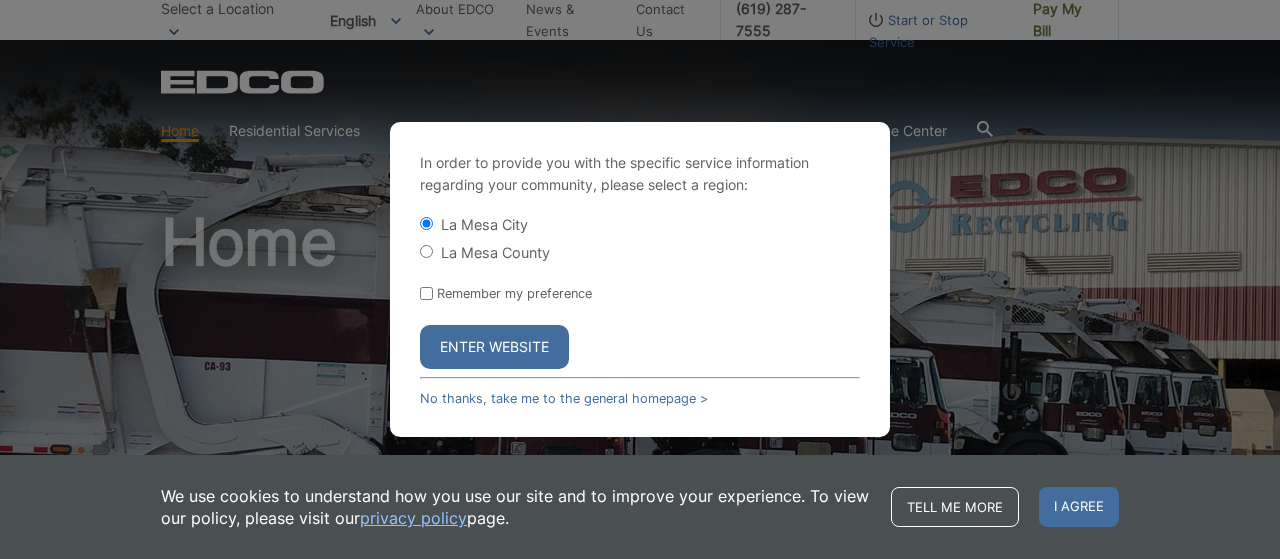 click on "La Mesa County" at bounding box center [426, 251] 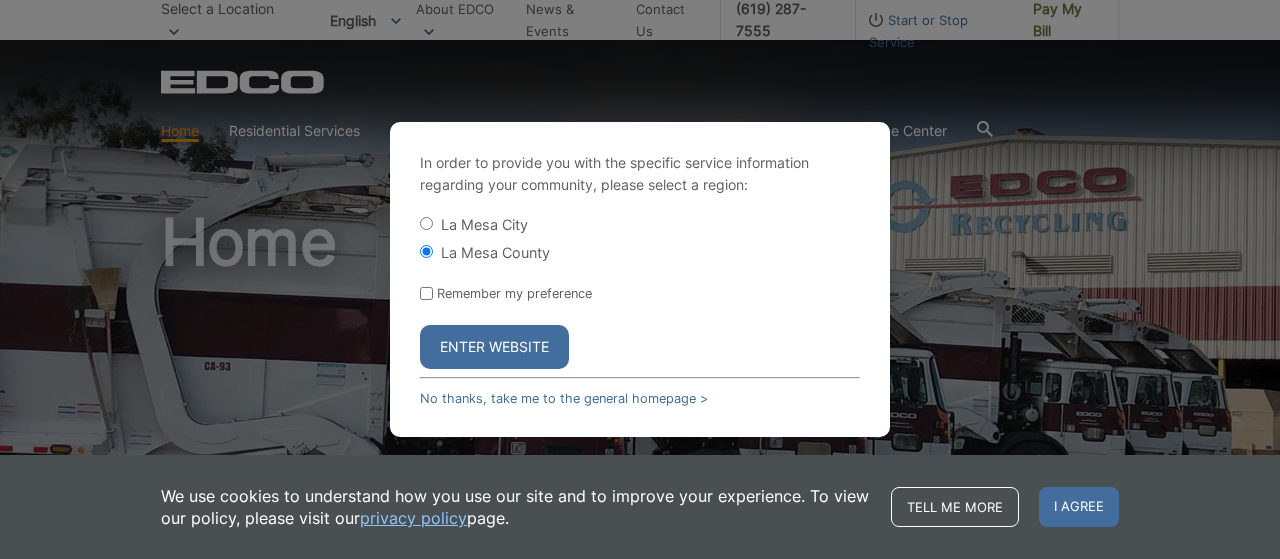 click on "Enter Website" at bounding box center (494, 347) 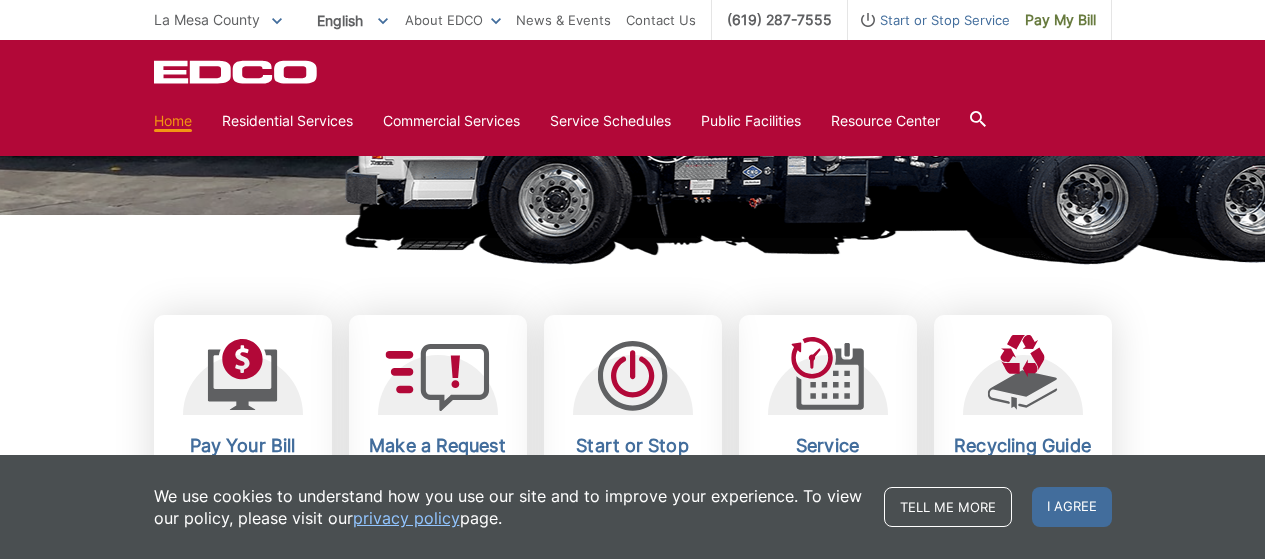 scroll, scrollTop: 600, scrollLeft: 0, axis: vertical 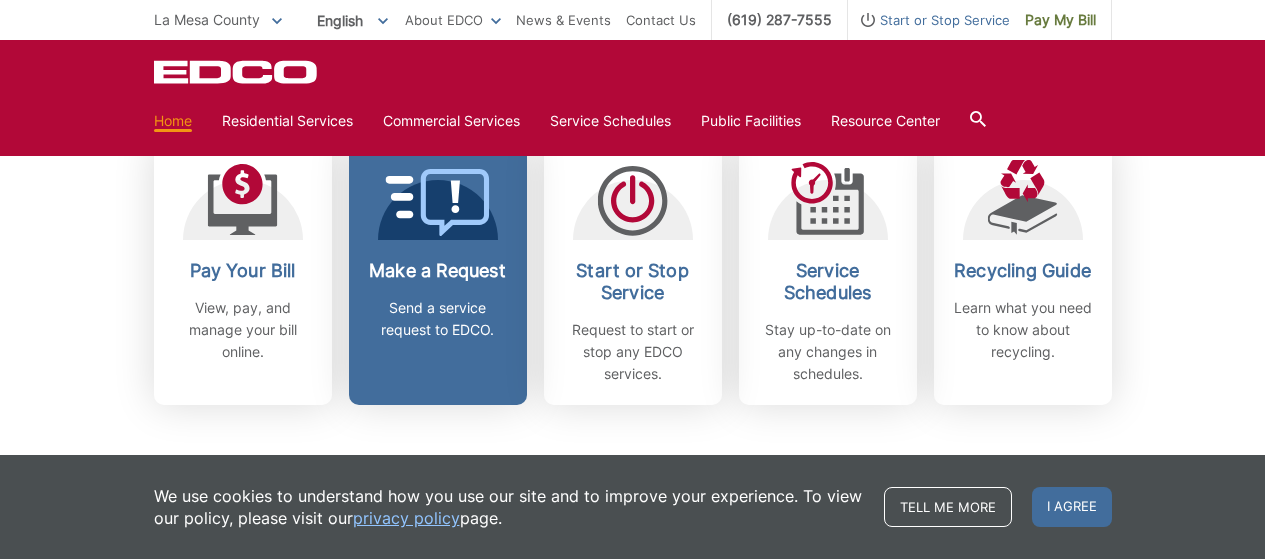 click on "Make a Request
Send a service request to EDCO." at bounding box center [438, 300] 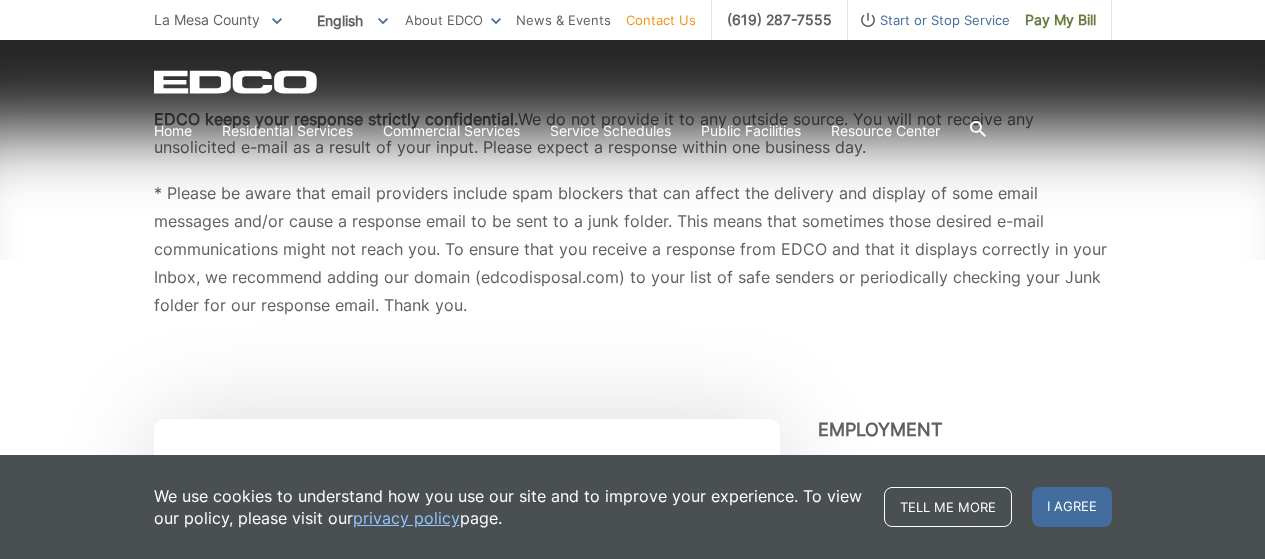 scroll, scrollTop: 500, scrollLeft: 0, axis: vertical 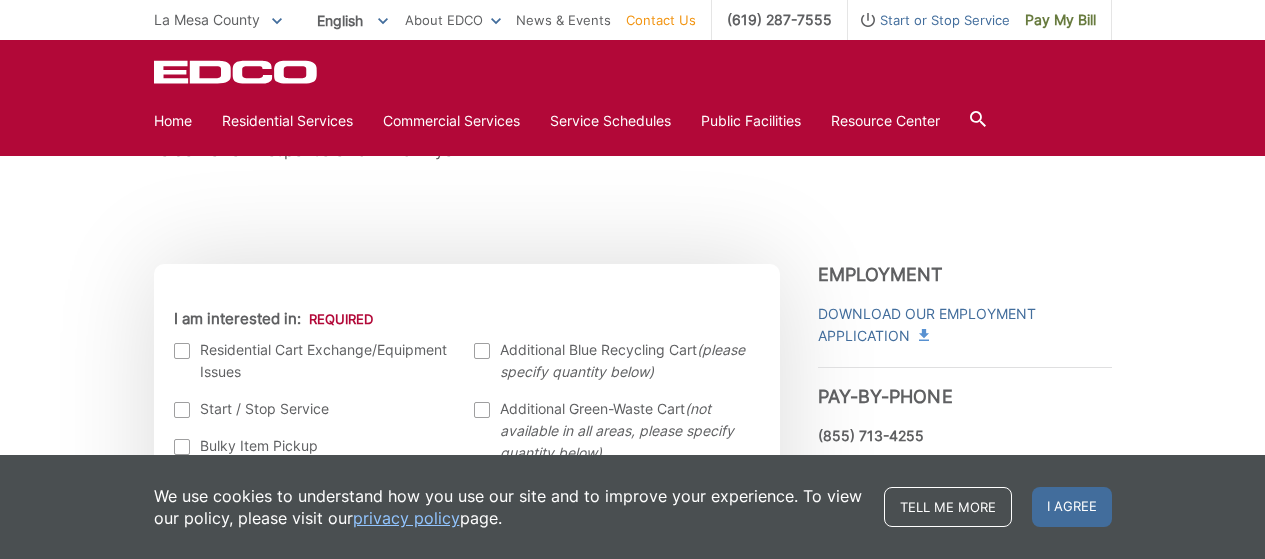 click on "EDCO keeps your response strictly confidential.  We do not provide it to any outside source. You will not receive any unsolicited e-mail as a result of your input. Please expect a response within one business day.
* Please be aware that email providers include spam blockers that can affect the delivery and display of some email messages and/or cause a response email to be sent to a junk folder. This means that sometimes those desired e-mail communications might not reach you. To ensure that you receive a response from EDCO and that it displays correctly in your Inbox, we recommend adding our domain (edcodisposal.com) to your list of safe senders or periodically checking your Junk folder for our response email. Thank you." at bounding box center (633, 57) 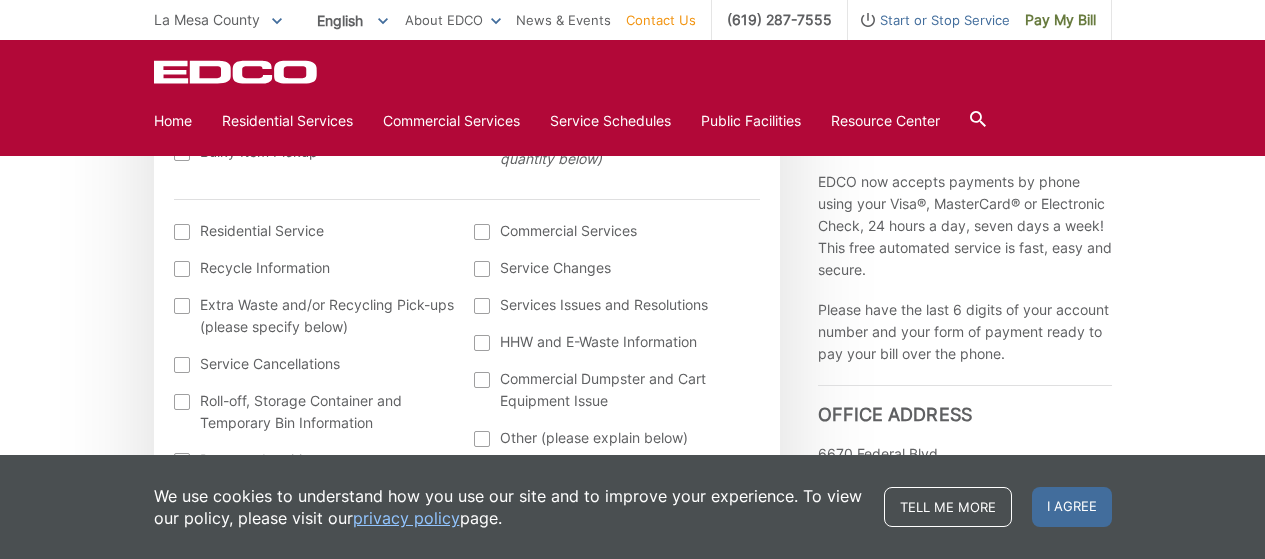 scroll, scrollTop: 800, scrollLeft: 0, axis: vertical 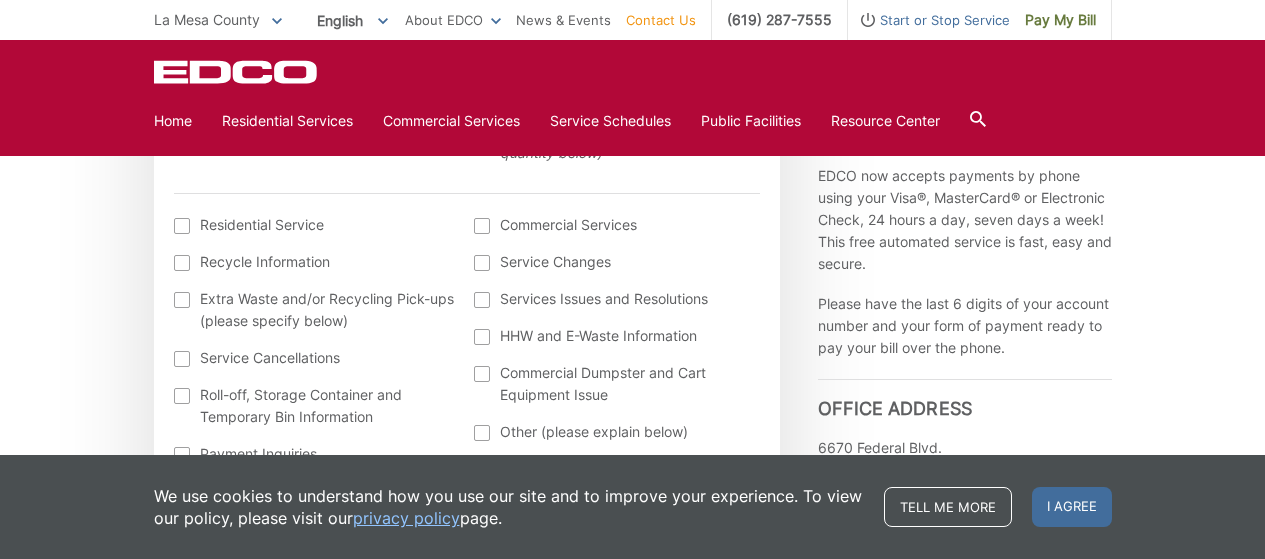 click at bounding box center [482, 300] 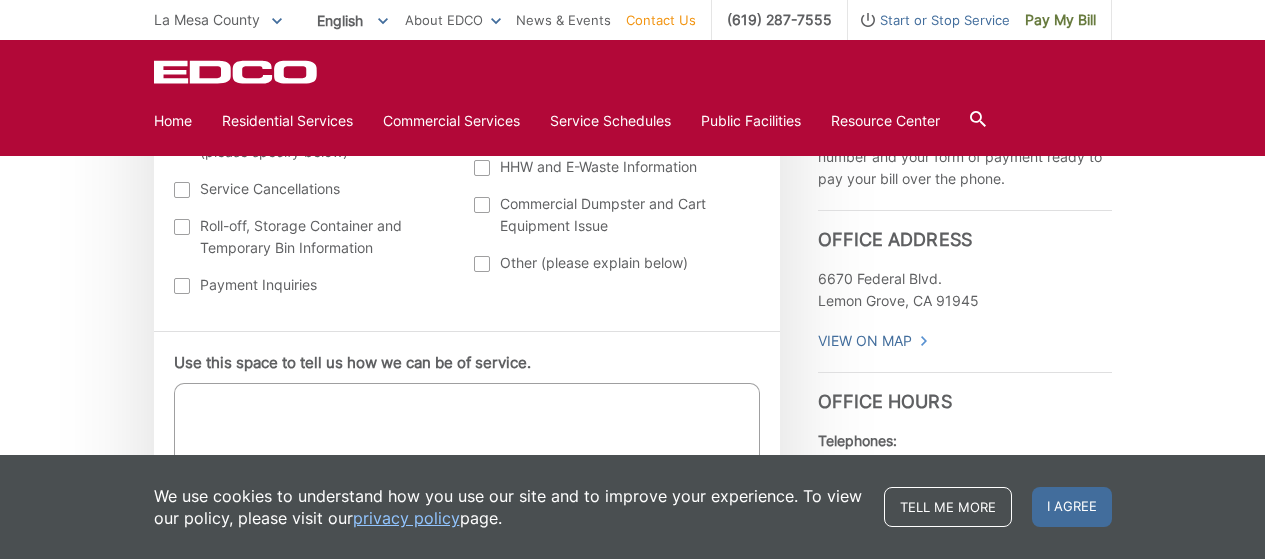 scroll, scrollTop: 1000, scrollLeft: 0, axis: vertical 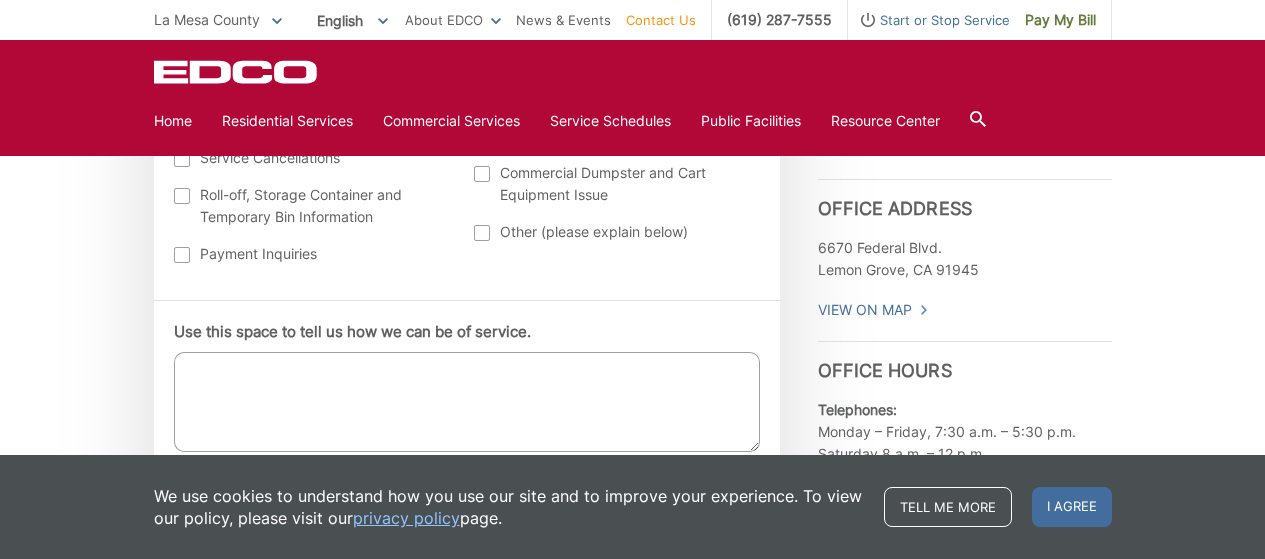 click on "Use this space to tell us how we can be of service." at bounding box center [467, 402] 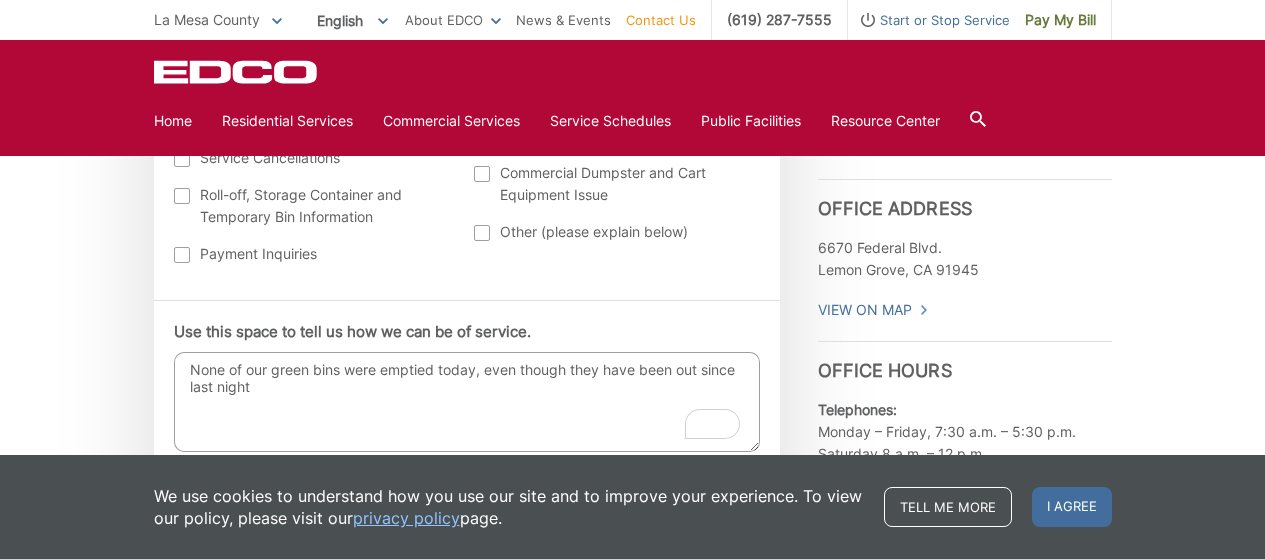click on "None of our green bins were emptied today, even though they have been out since last night" at bounding box center [467, 402] 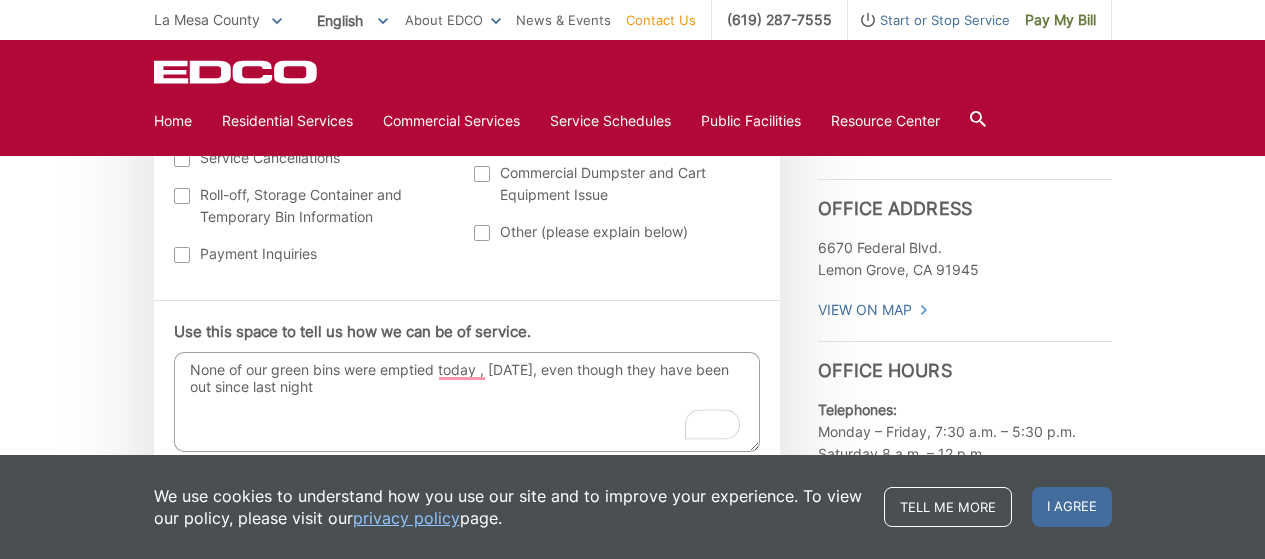 click on "None of our green bins were emptied today , [DATE], even though they have been out since last night" at bounding box center (467, 402) 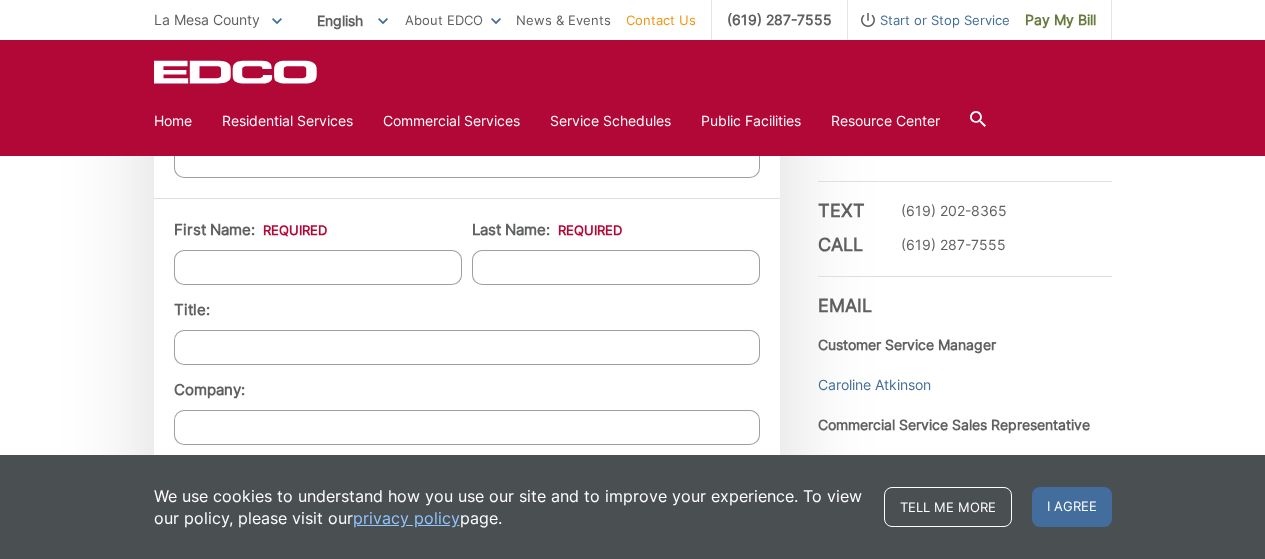 scroll, scrollTop: 1600, scrollLeft: 0, axis: vertical 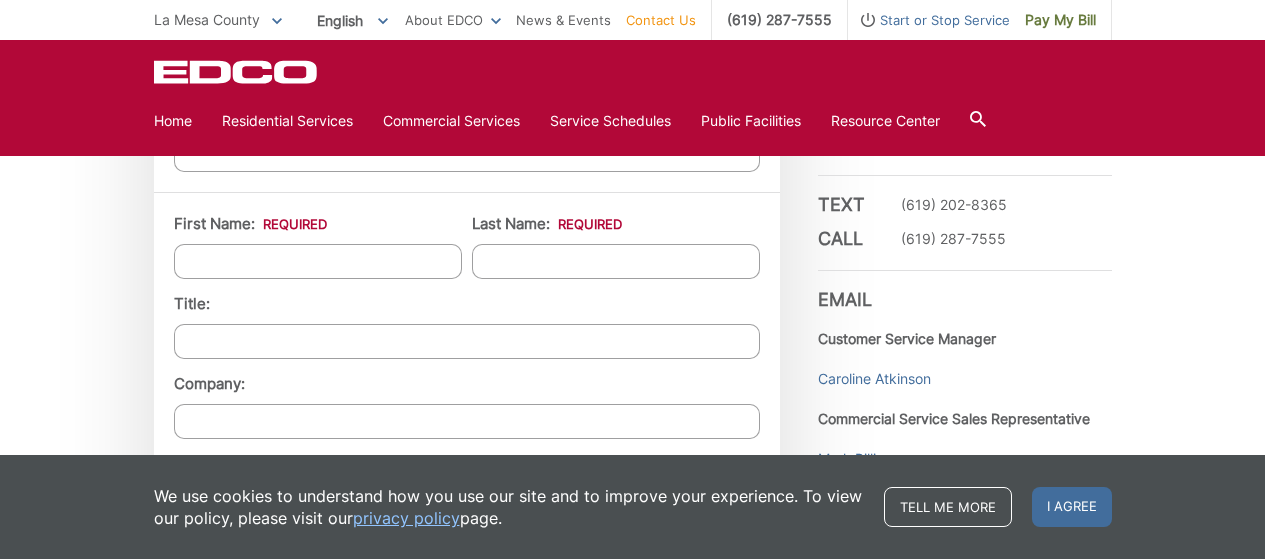 type on "None of our green bins were emptied today , [DATE], even though they have been out since last night, [DATE].
Please collect them as soon as possible." 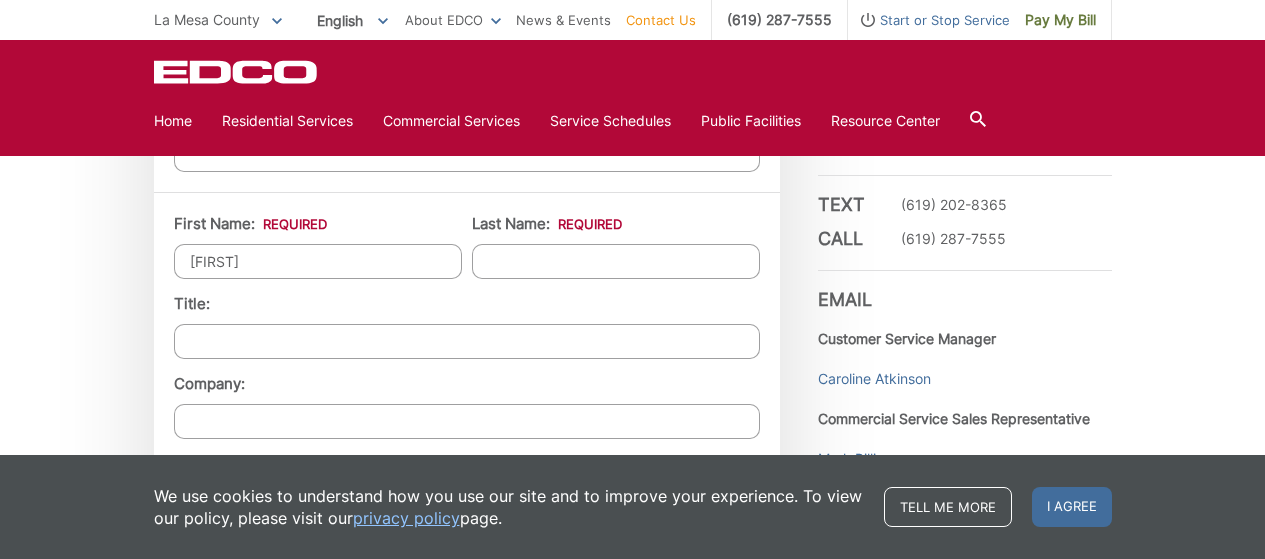 type on "[FIRST]" 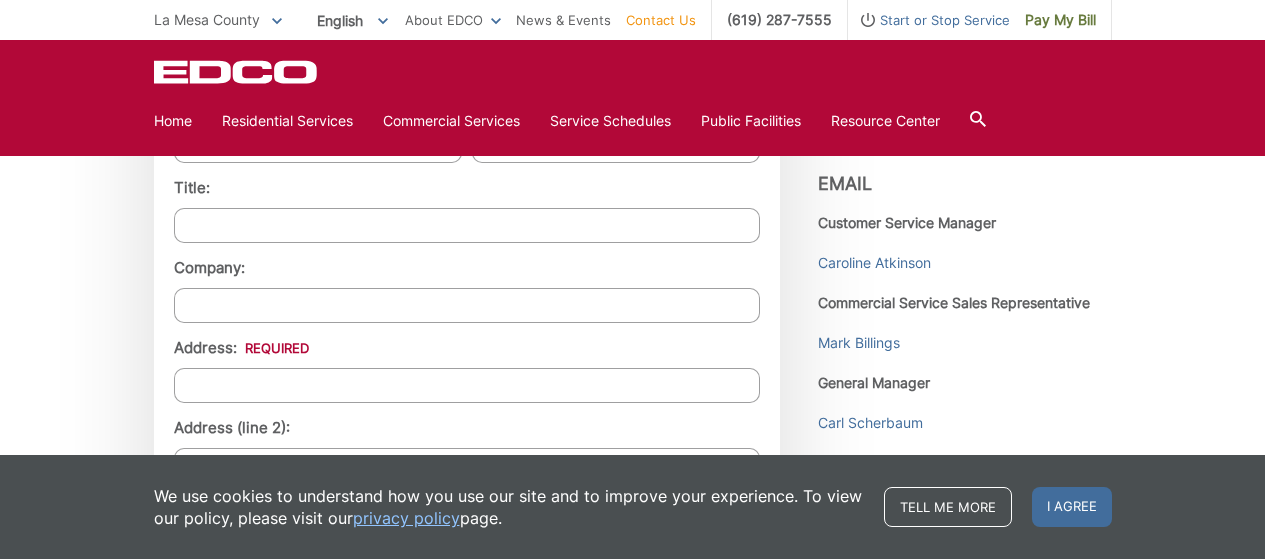scroll, scrollTop: 1800, scrollLeft: 0, axis: vertical 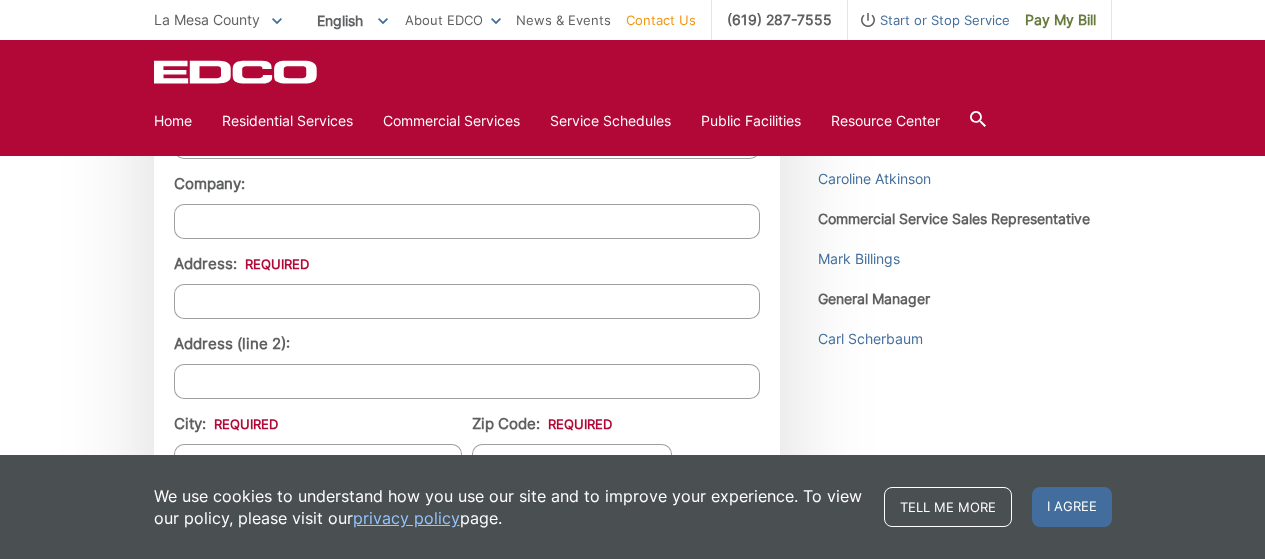 type on "[LAST]" 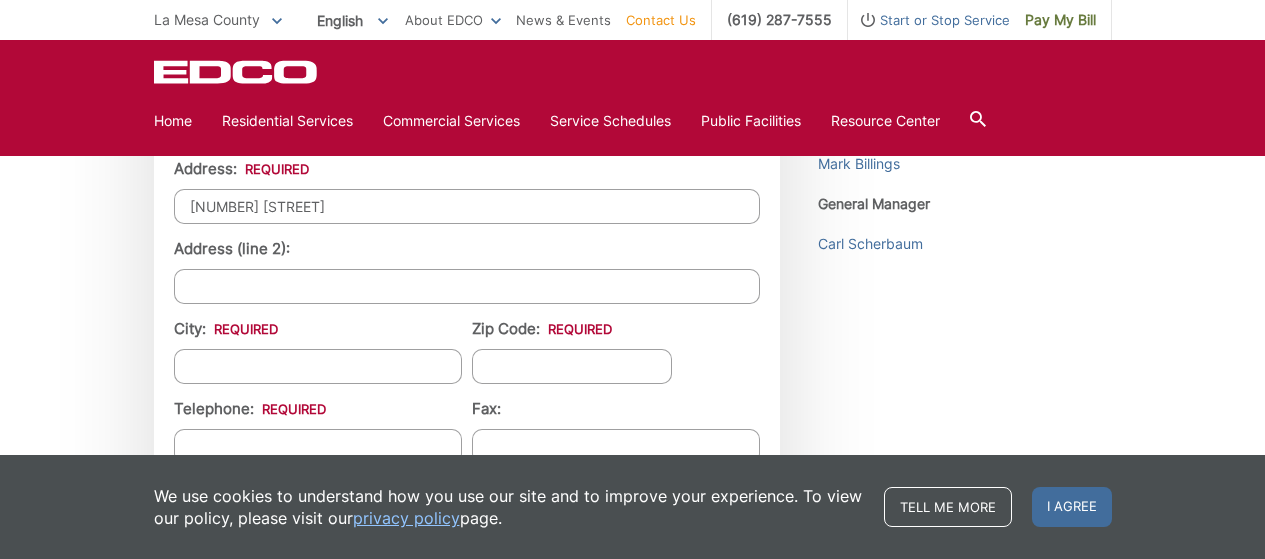 scroll, scrollTop: 1900, scrollLeft: 0, axis: vertical 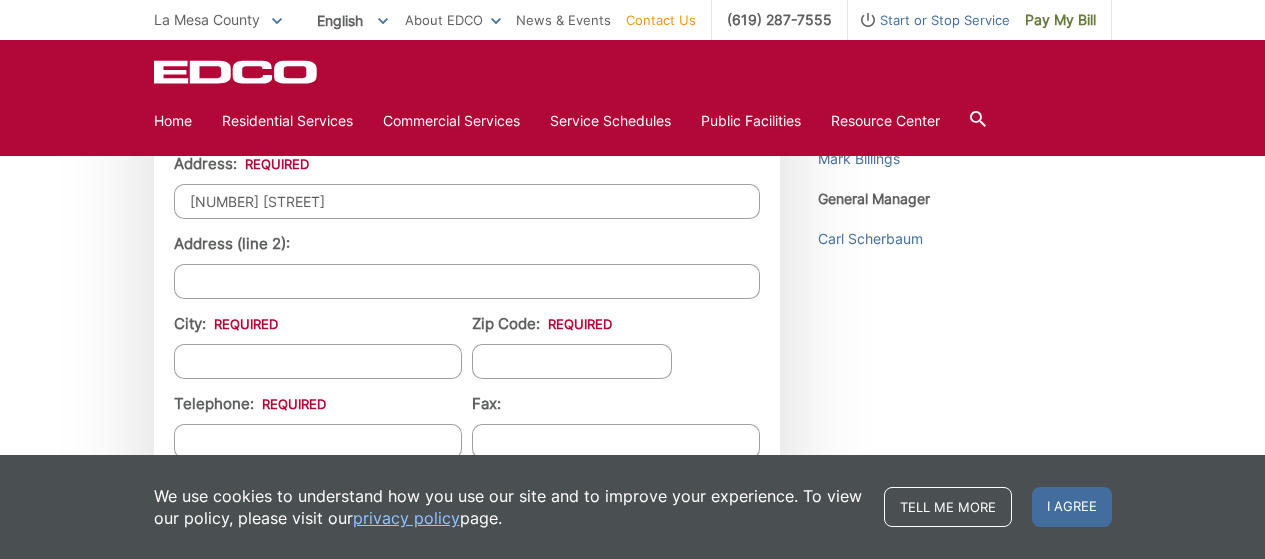 type on "[NUMBER] [STREET]" 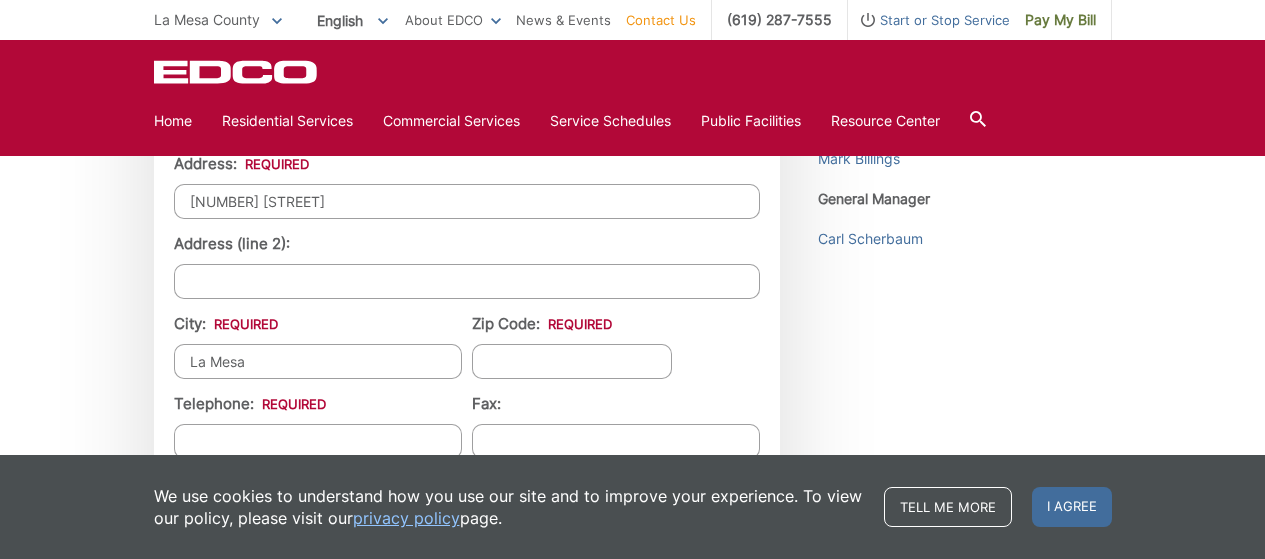 type on "La Mesa" 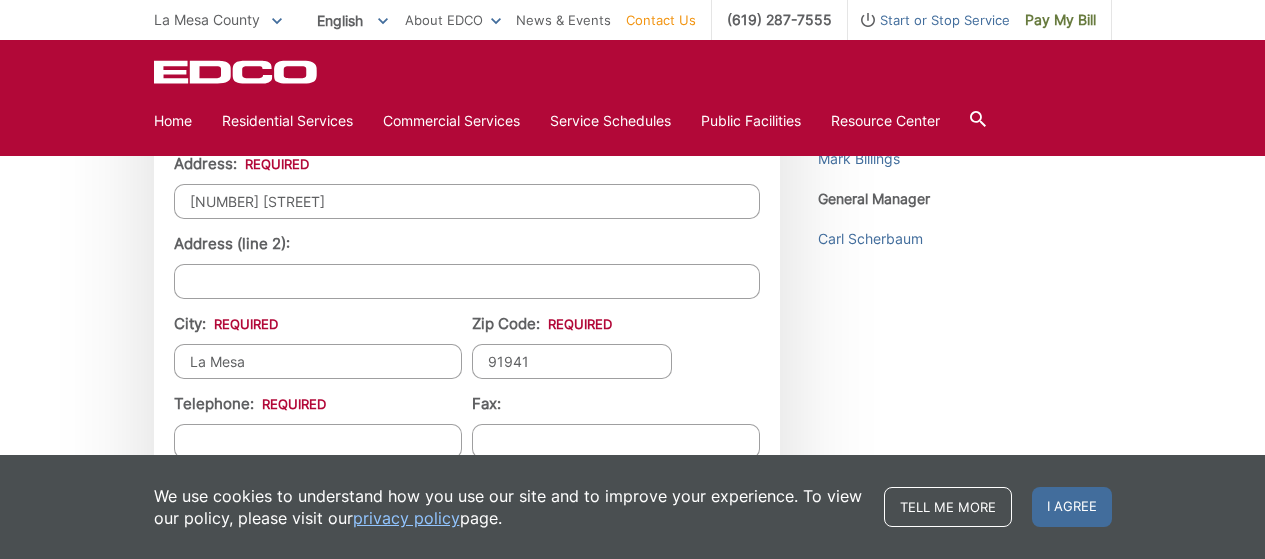 scroll, scrollTop: 2000, scrollLeft: 0, axis: vertical 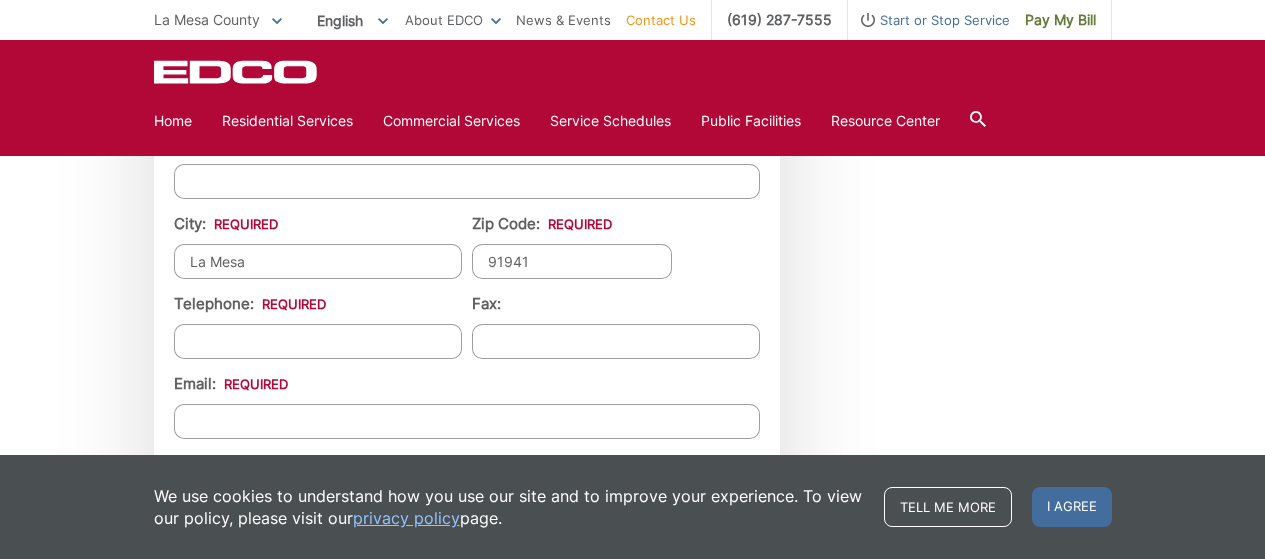 type on "91941" 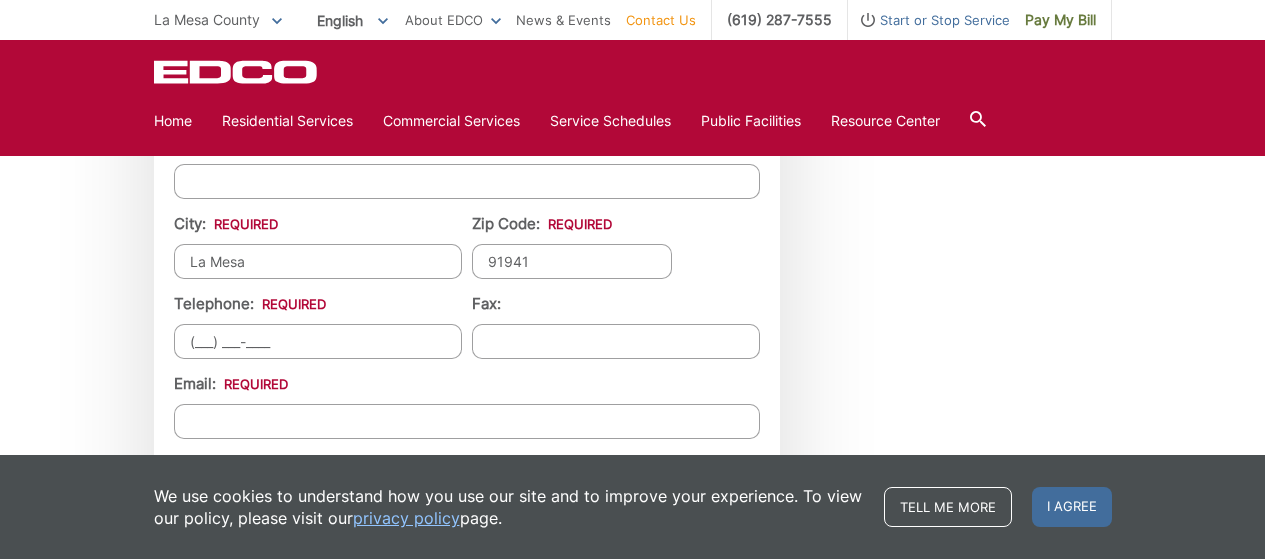click on "(___) ___-____" at bounding box center (318, 341) 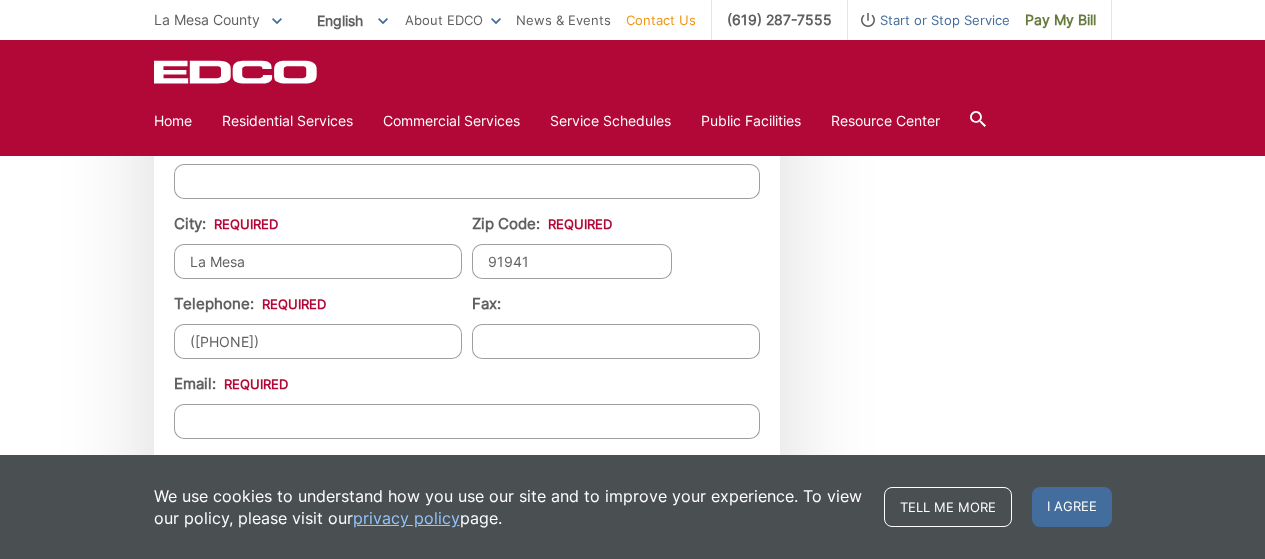 type on "([PHONE])" 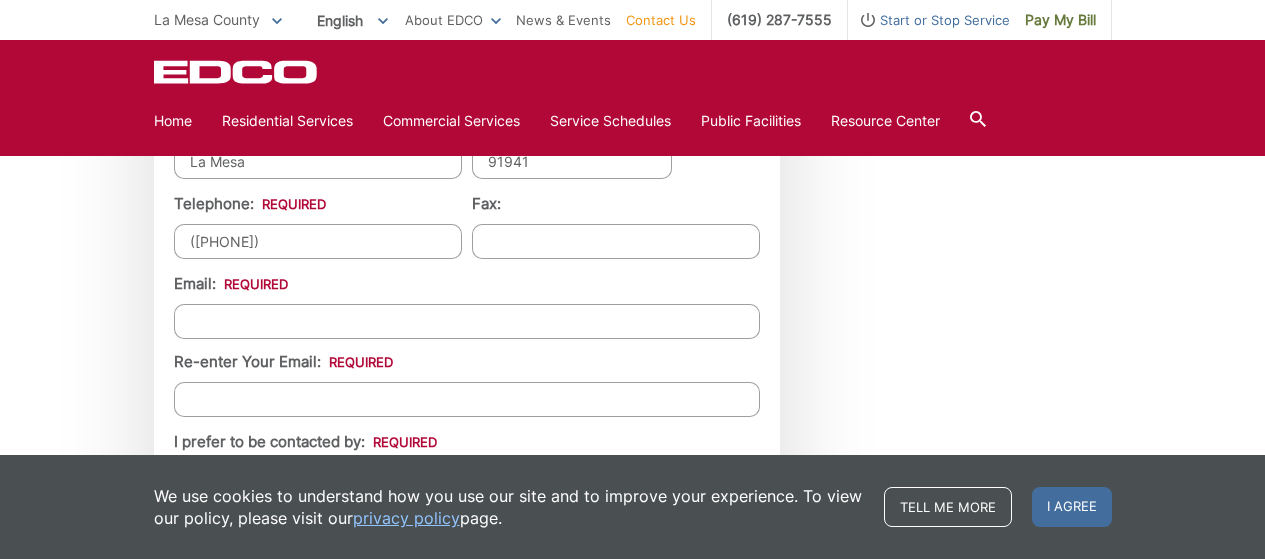 click on "Email *" at bounding box center (467, 321) 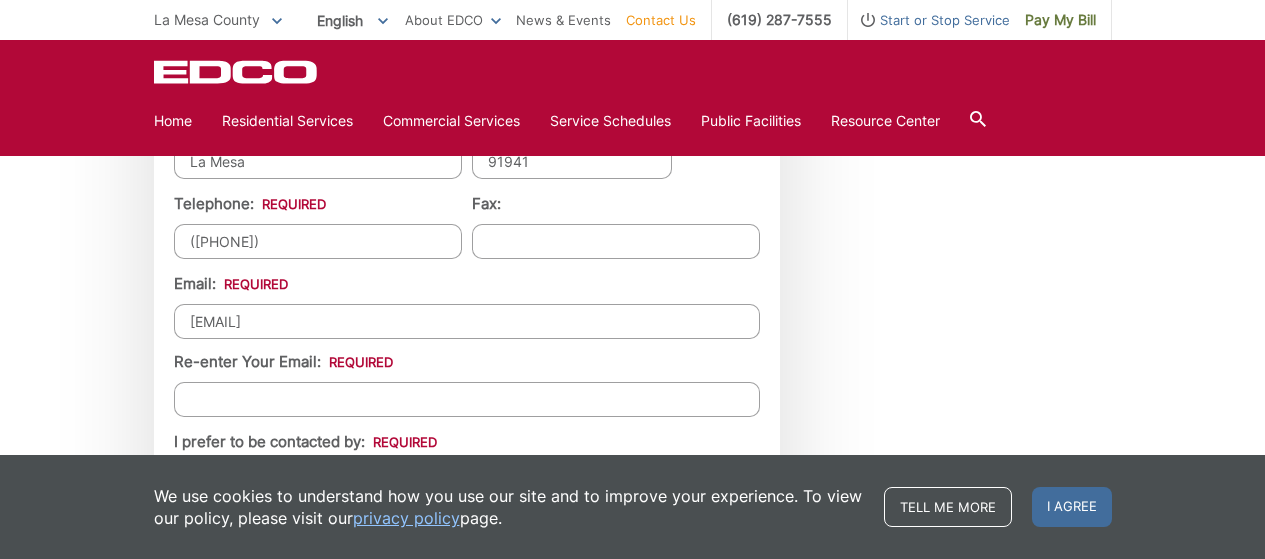 type on "[EMAIL]" 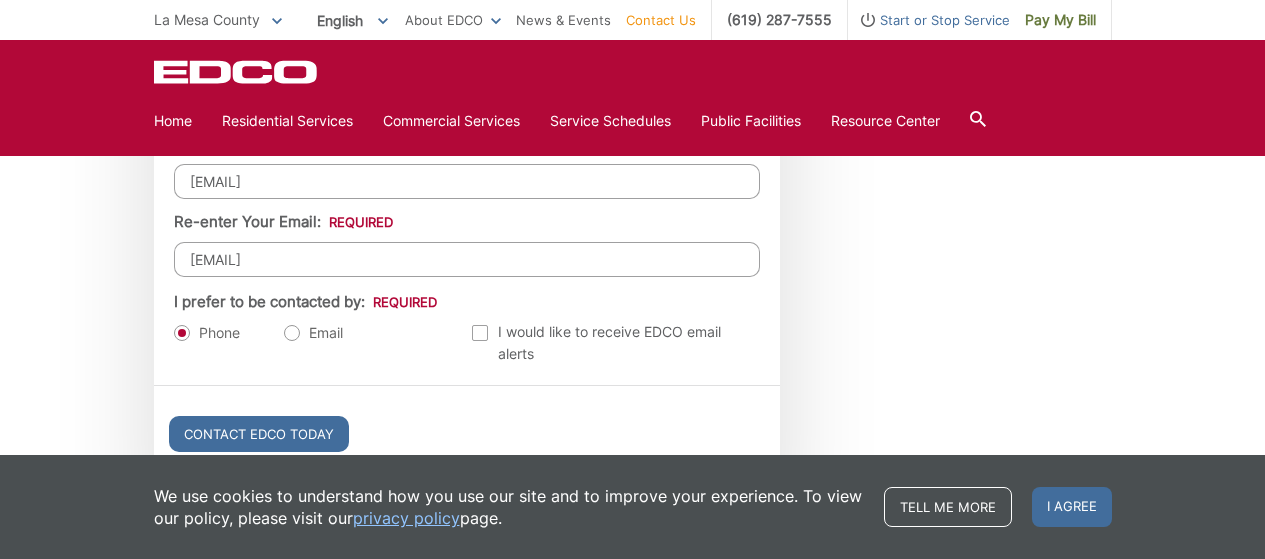 scroll, scrollTop: 2300, scrollLeft: 0, axis: vertical 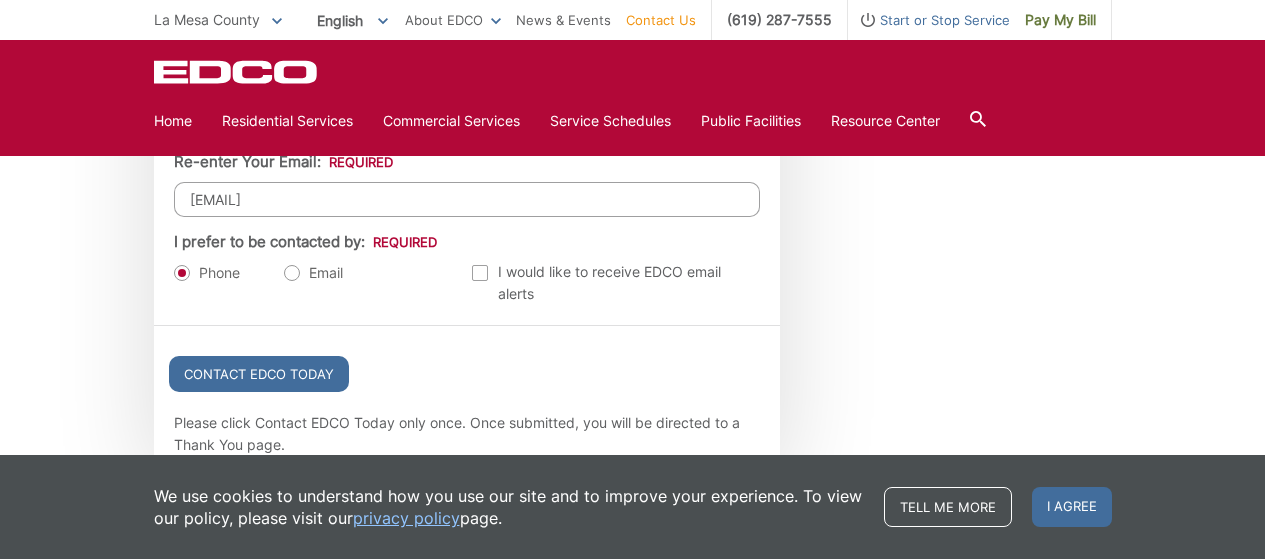 type on "[EMAIL]" 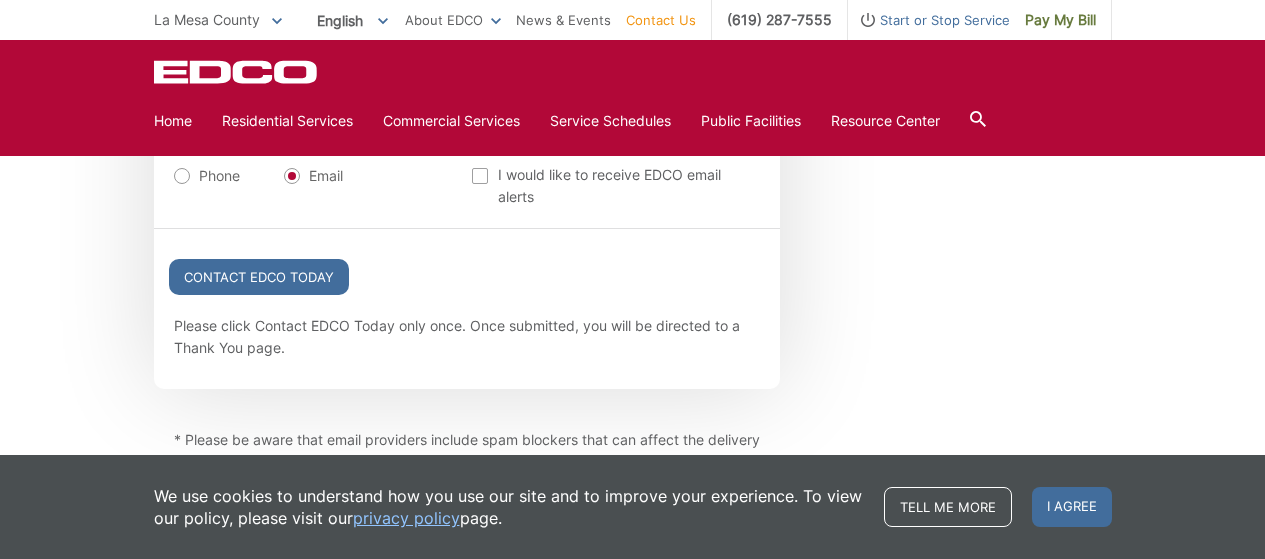 scroll, scrollTop: 2400, scrollLeft: 0, axis: vertical 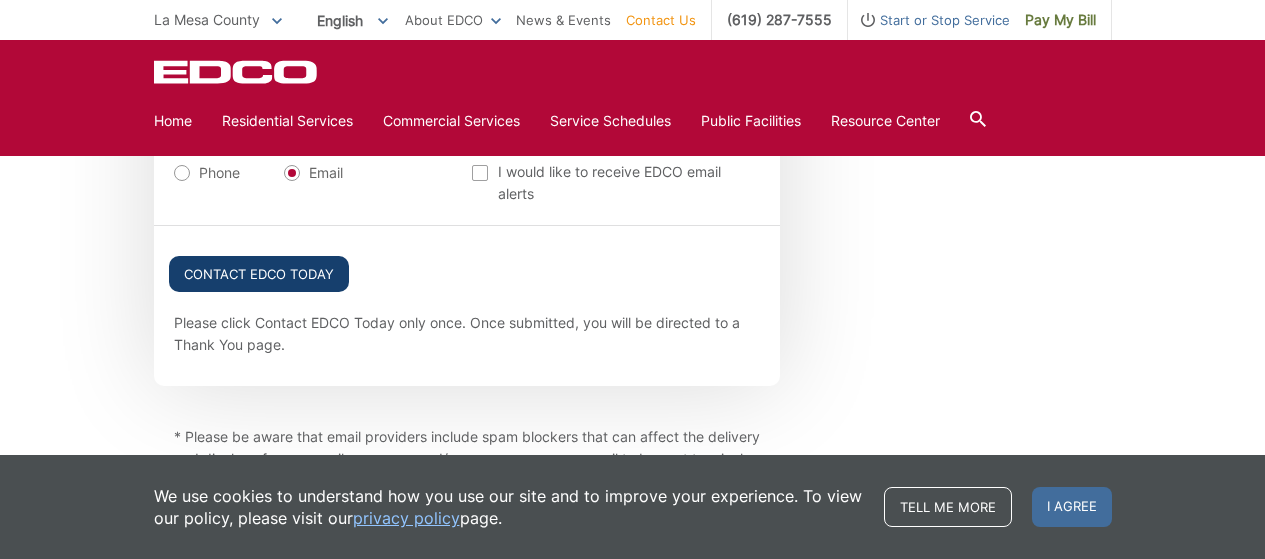 click on "Contact EDCO Today" at bounding box center [259, 274] 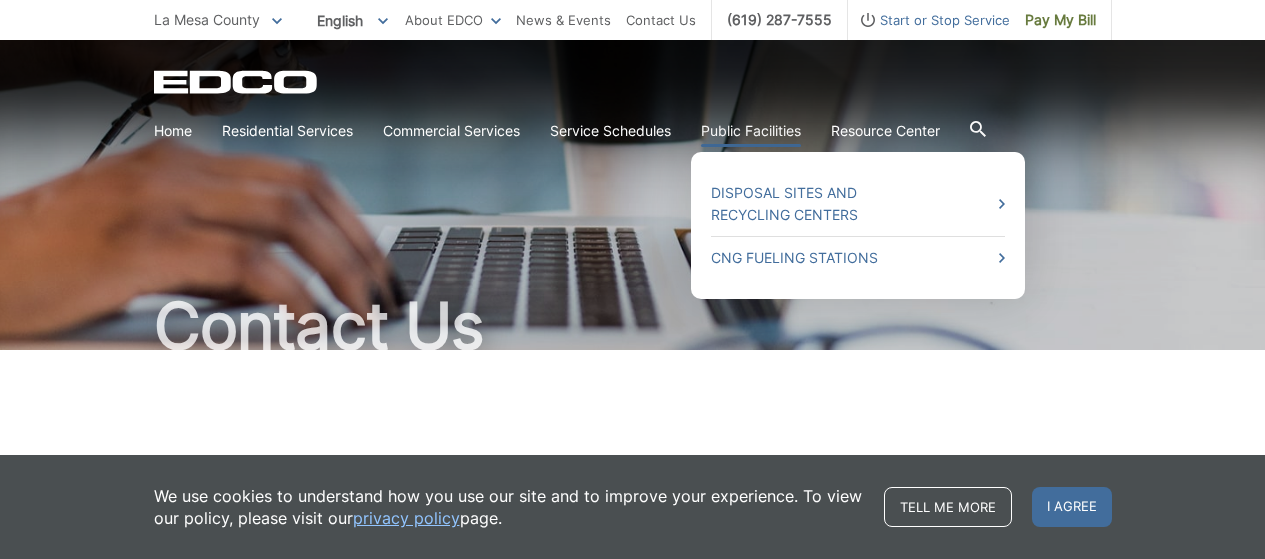 scroll, scrollTop: 0, scrollLeft: 0, axis: both 